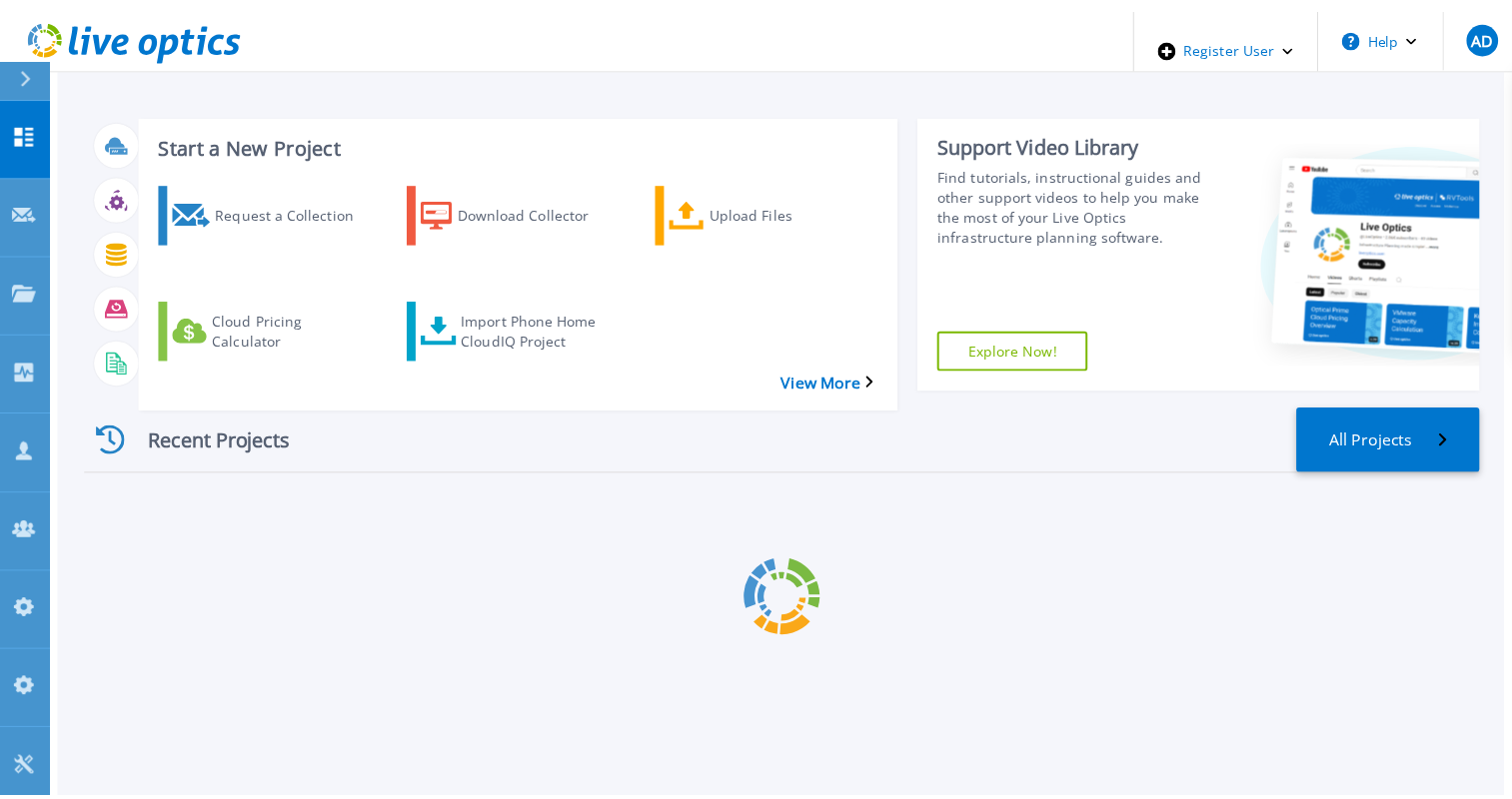 scroll, scrollTop: 0, scrollLeft: 0, axis: both 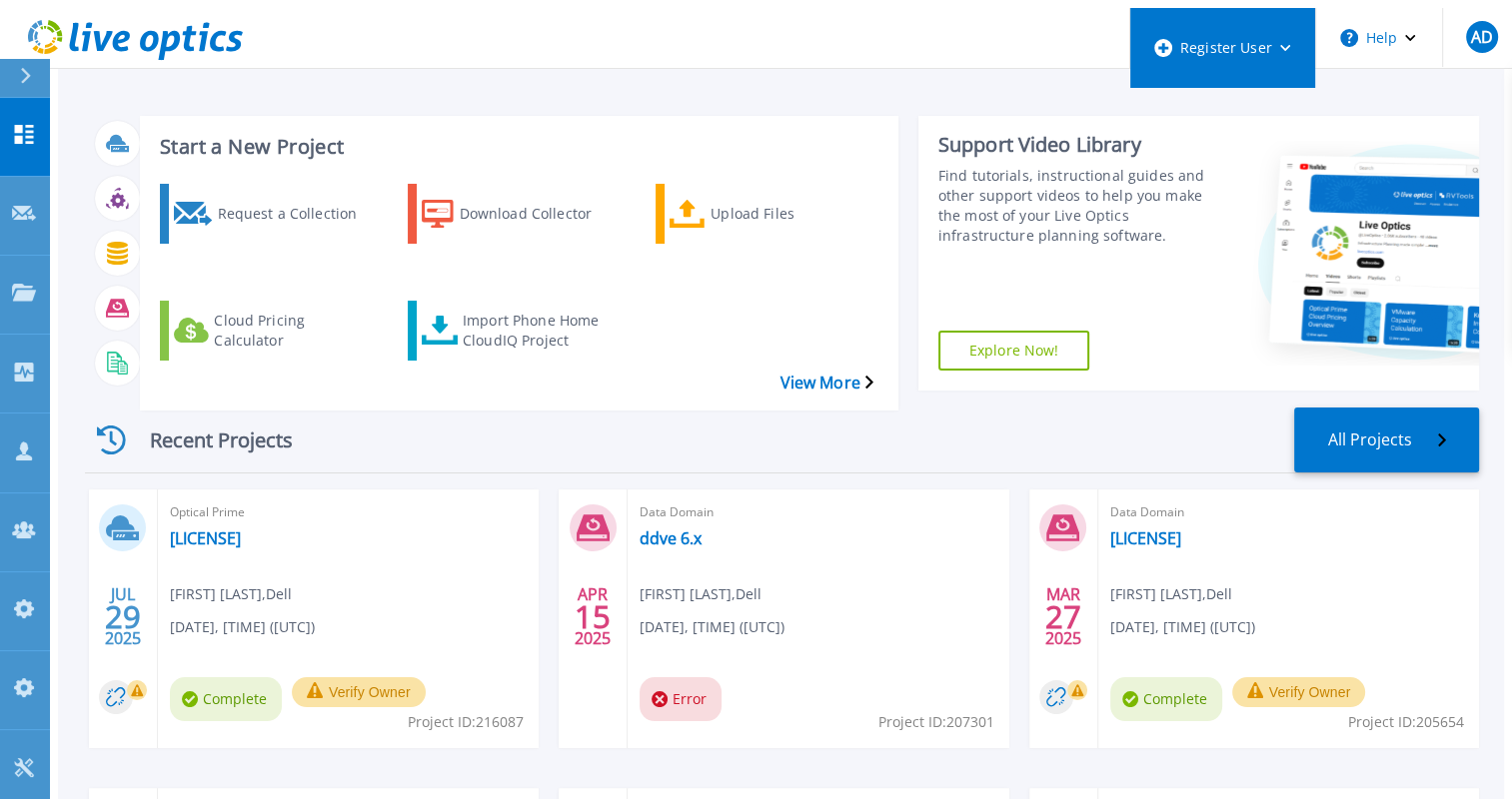 click 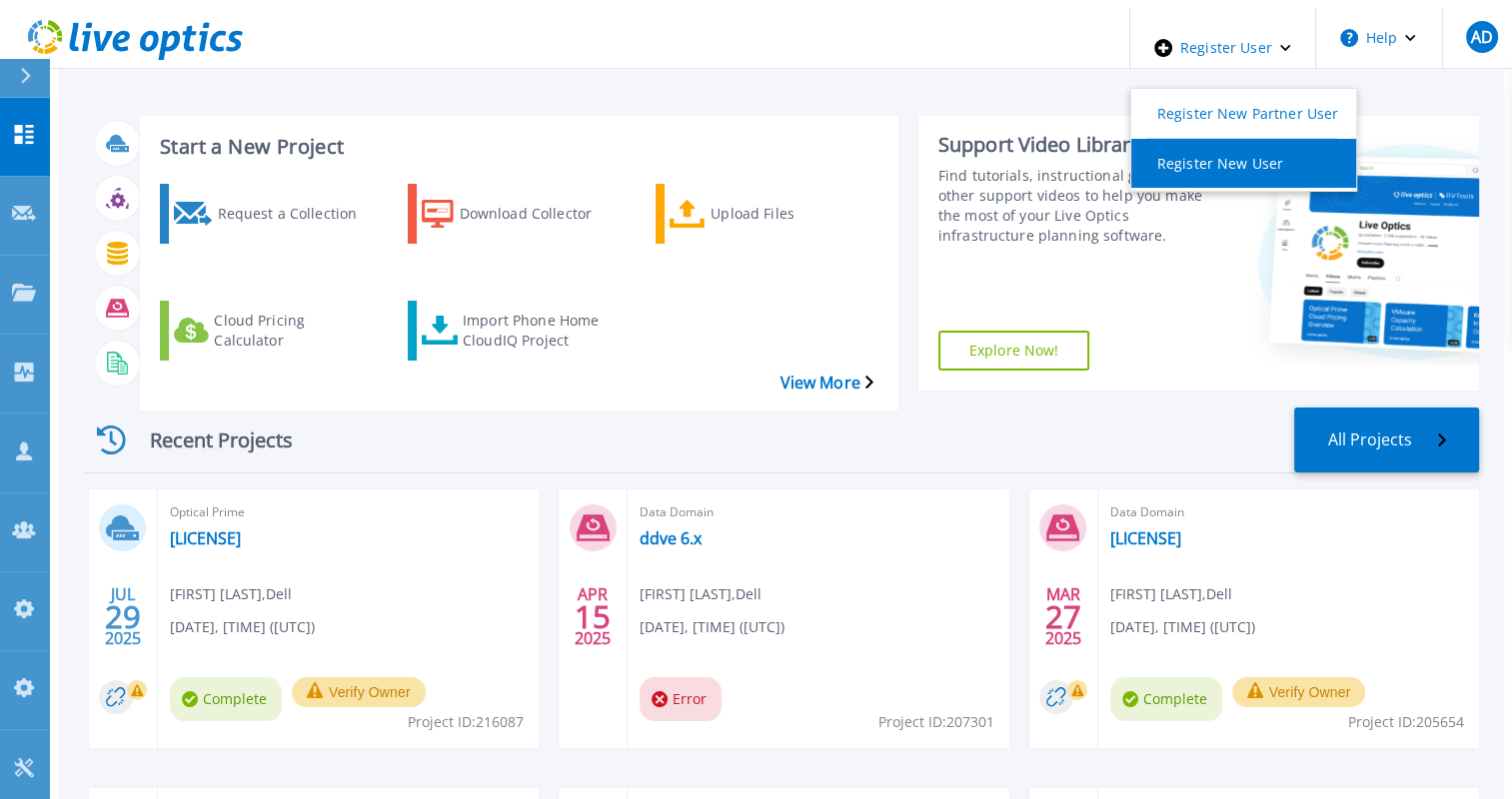 click on "Register New User" at bounding box center (1243, 163) 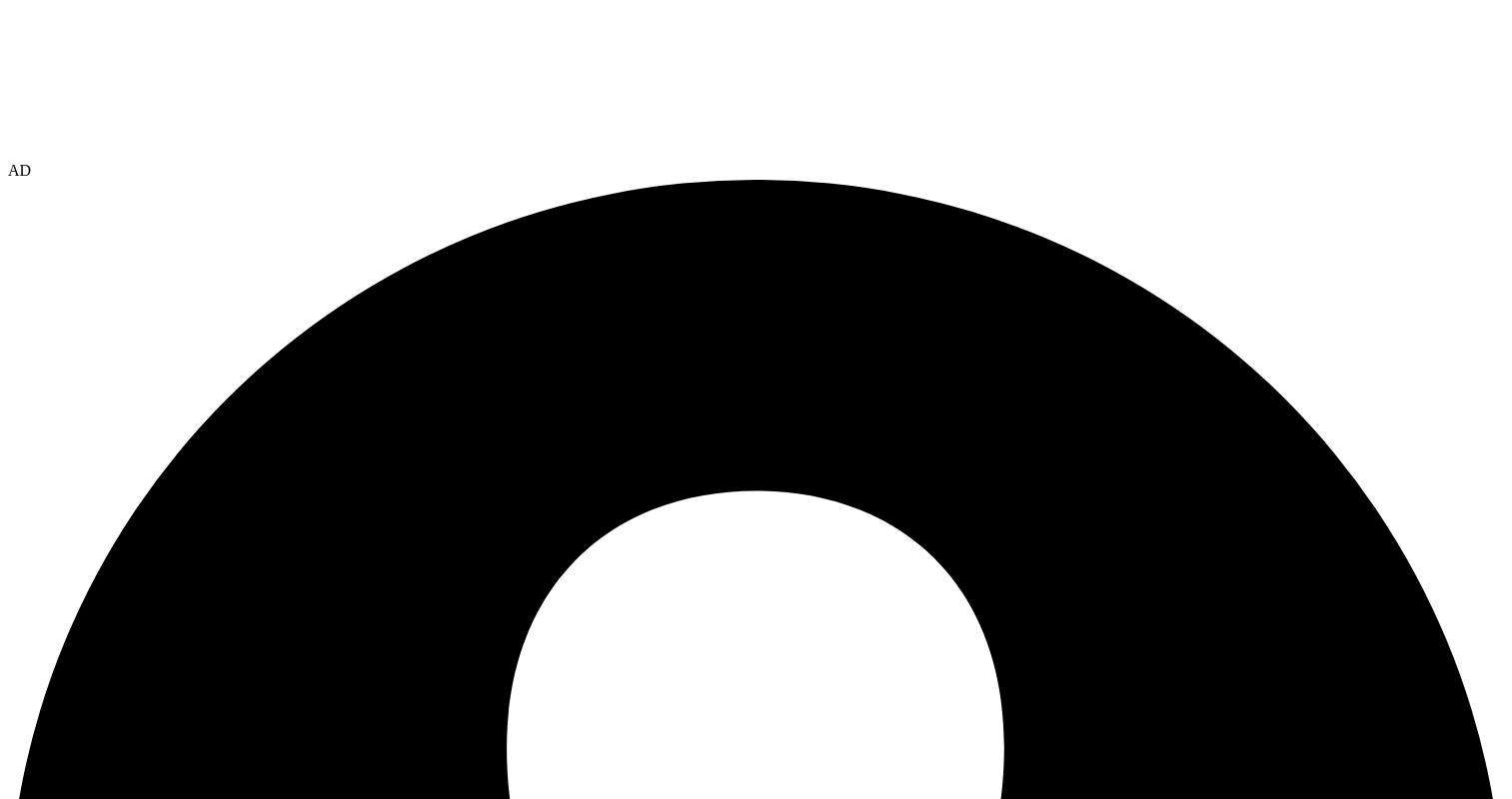 scroll, scrollTop: 0, scrollLeft: 0, axis: both 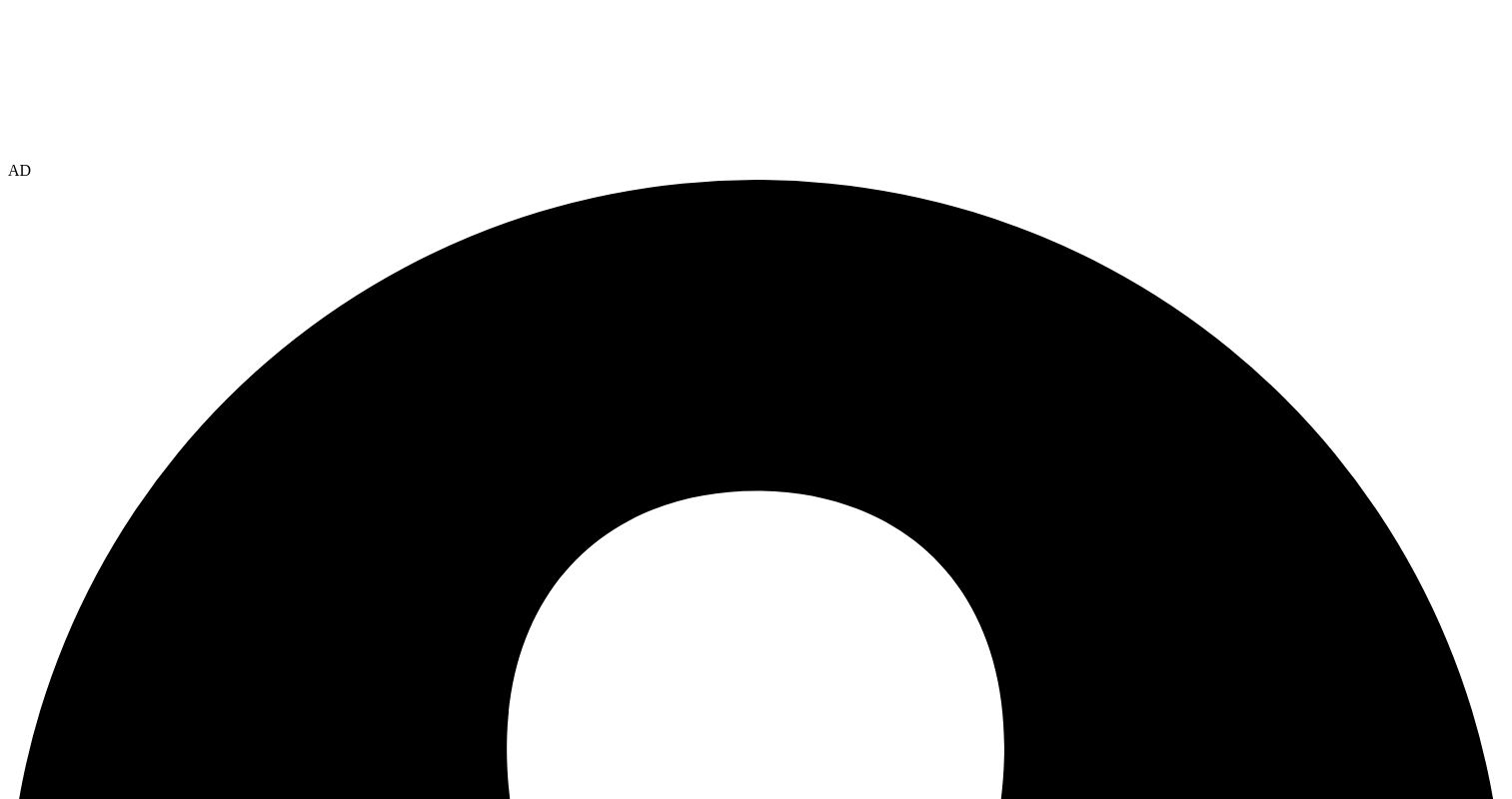 click at bounding box center [96, 9031] 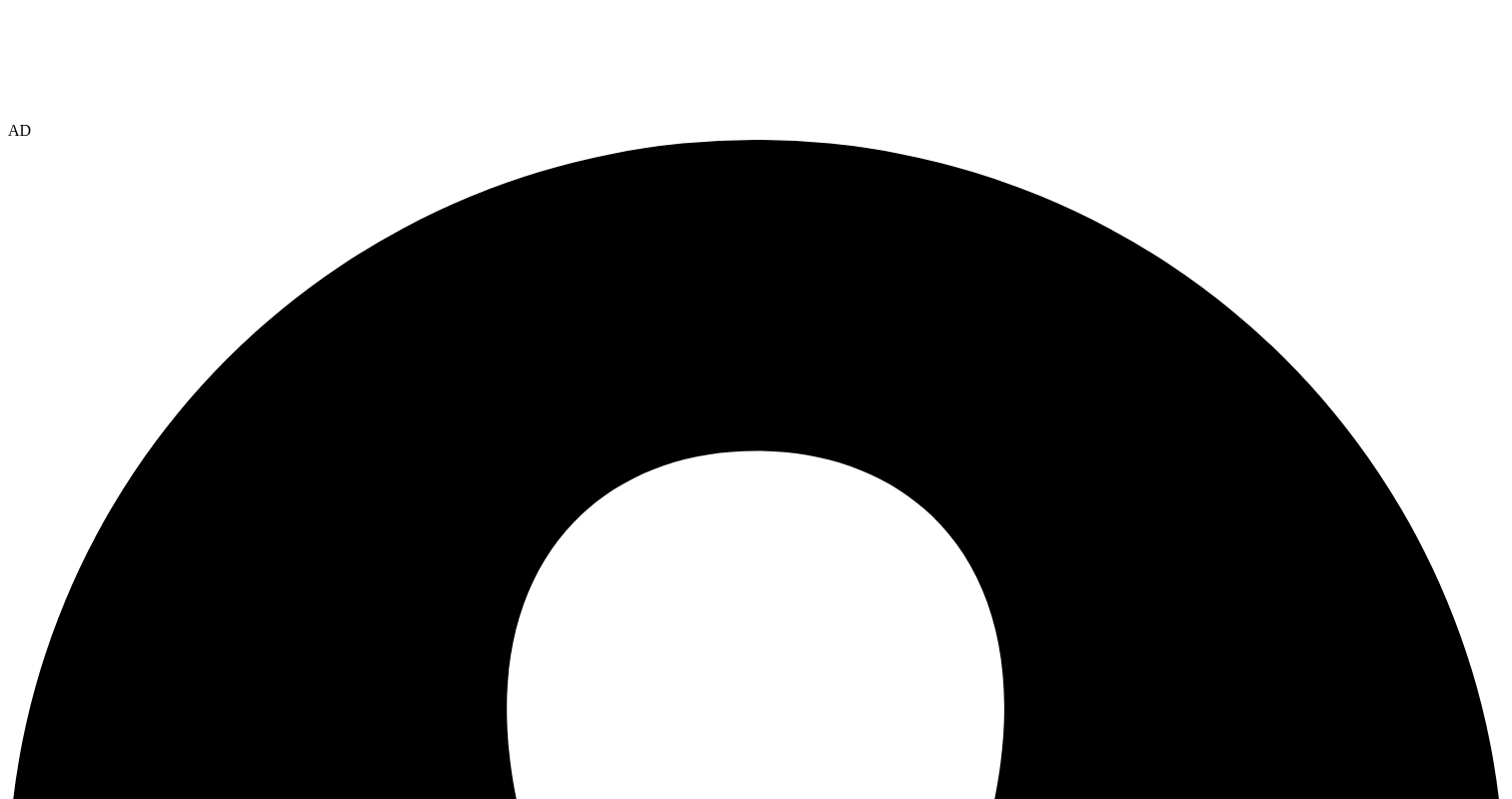 scroll, scrollTop: 14, scrollLeft: 0, axis: vertical 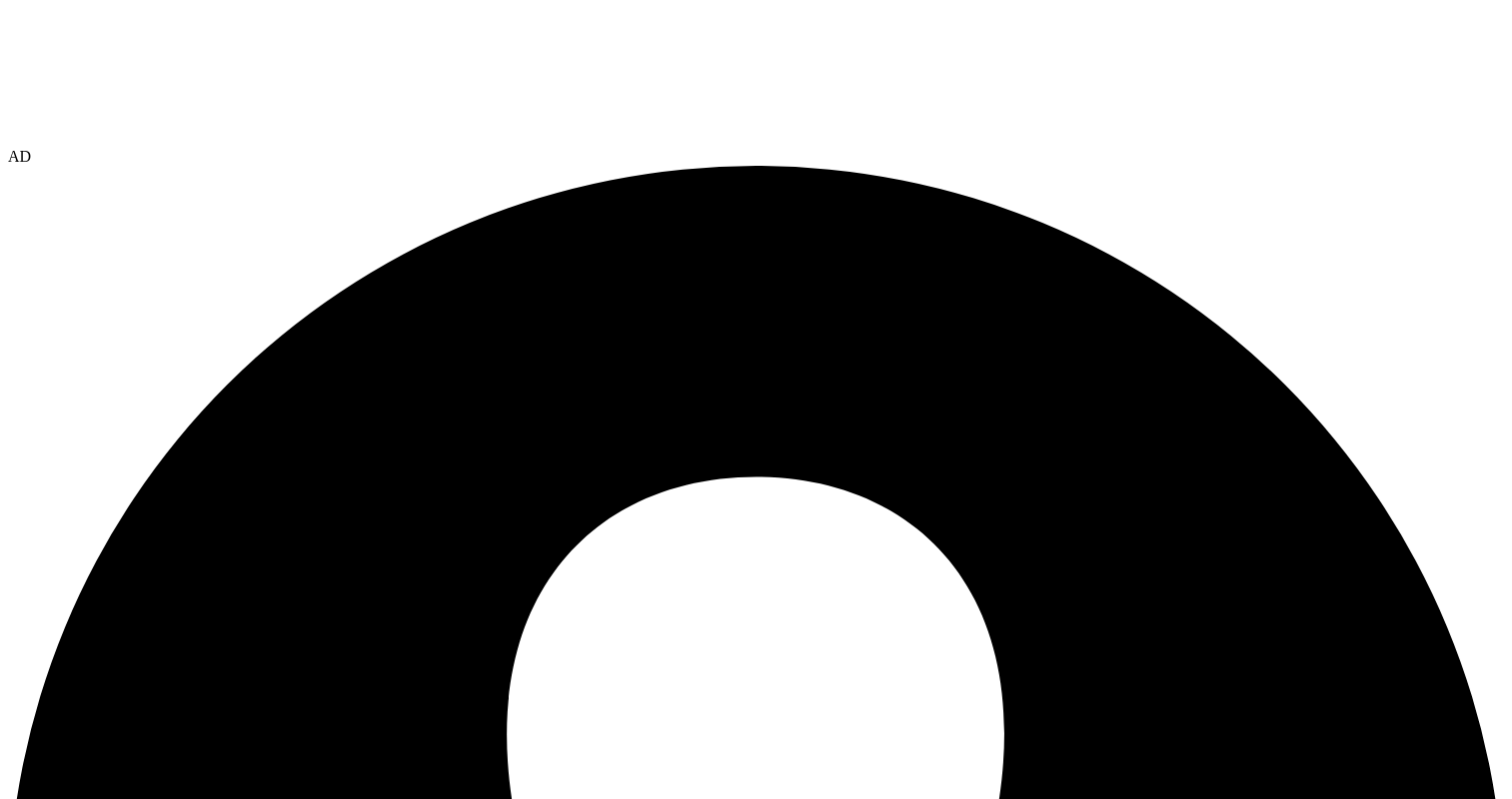 type on "[EMAIL]" 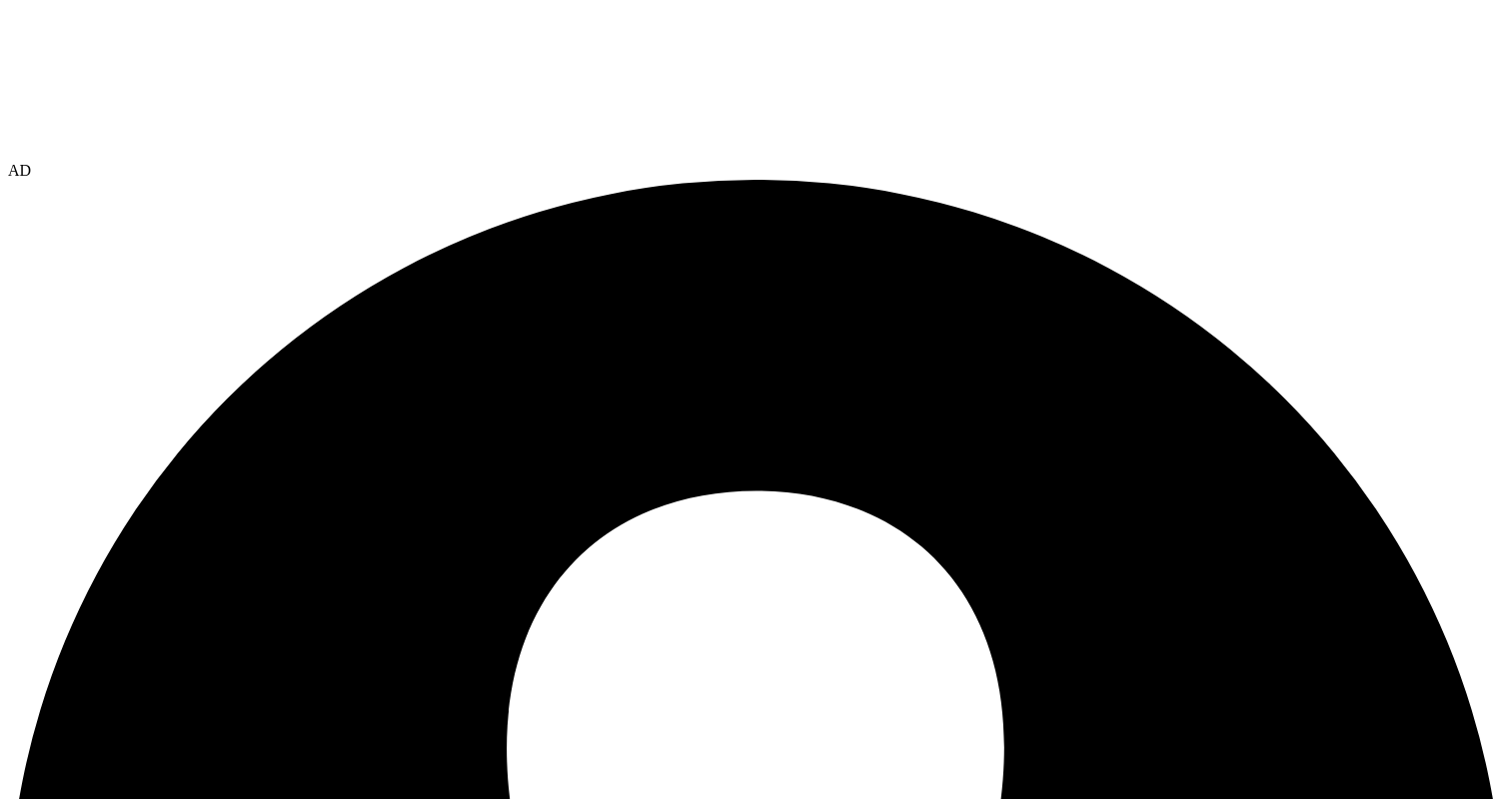 scroll, scrollTop: 0, scrollLeft: 0, axis: both 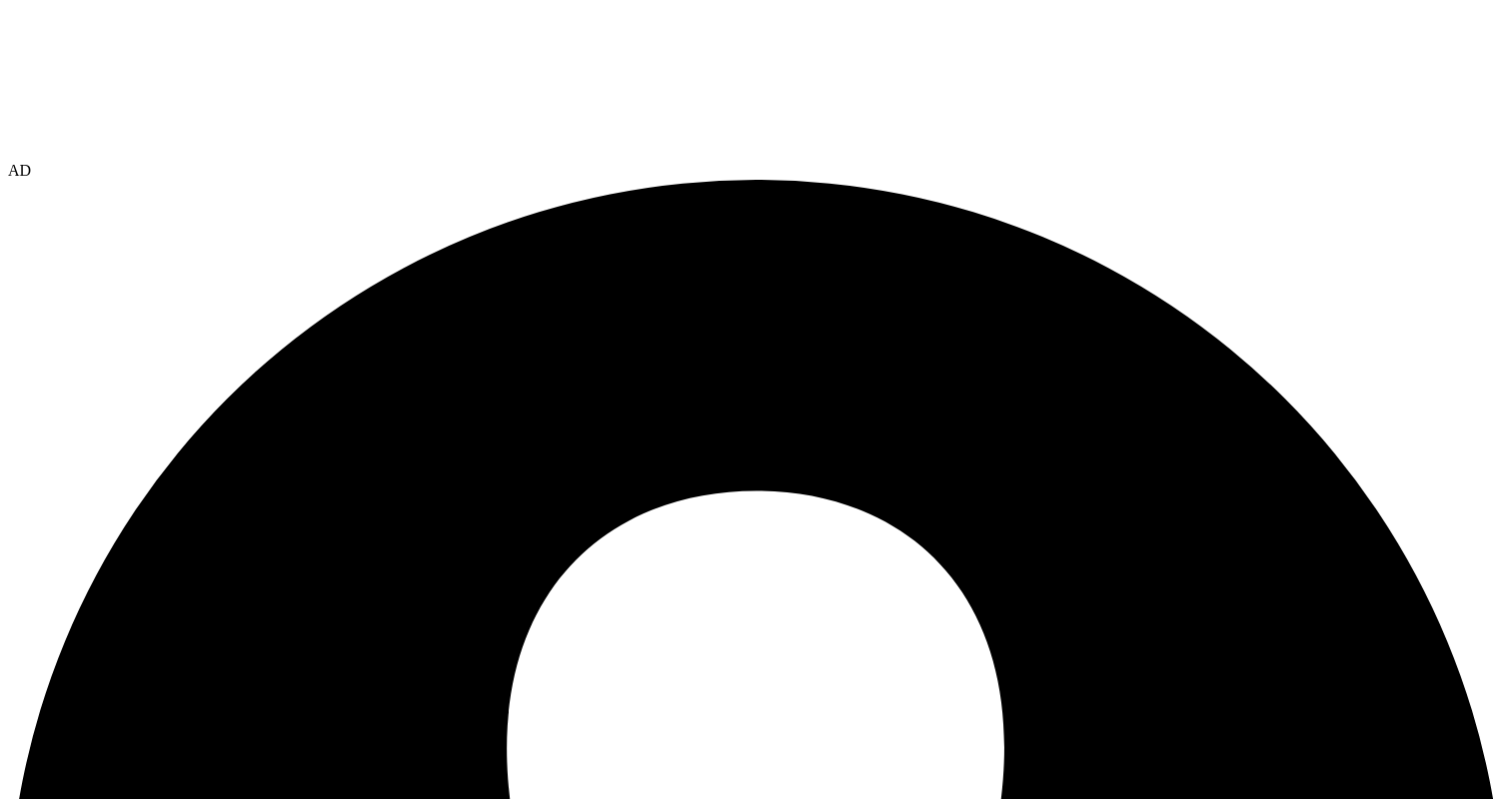 click 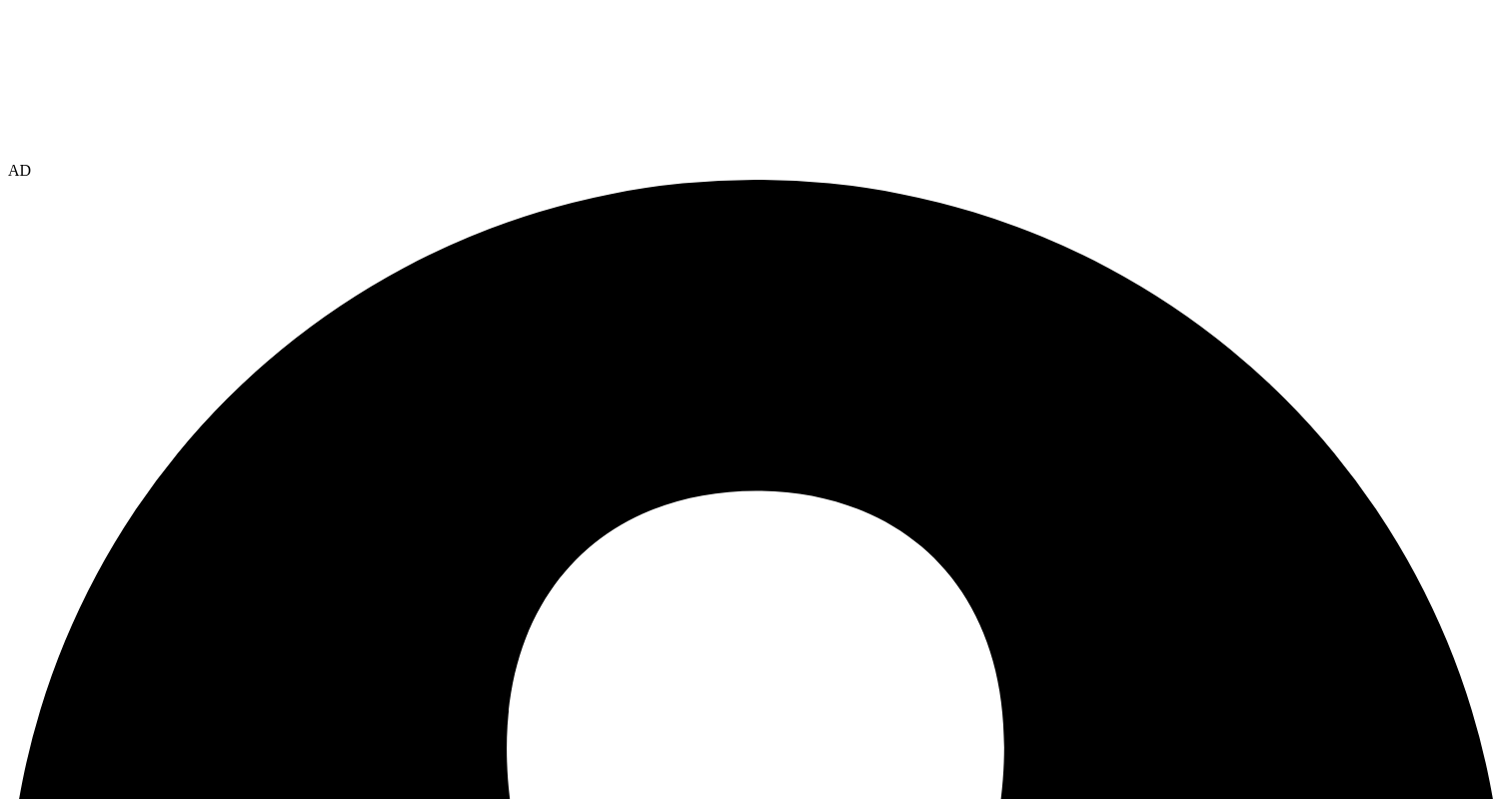 scroll, scrollTop: 0, scrollLeft: 0, axis: both 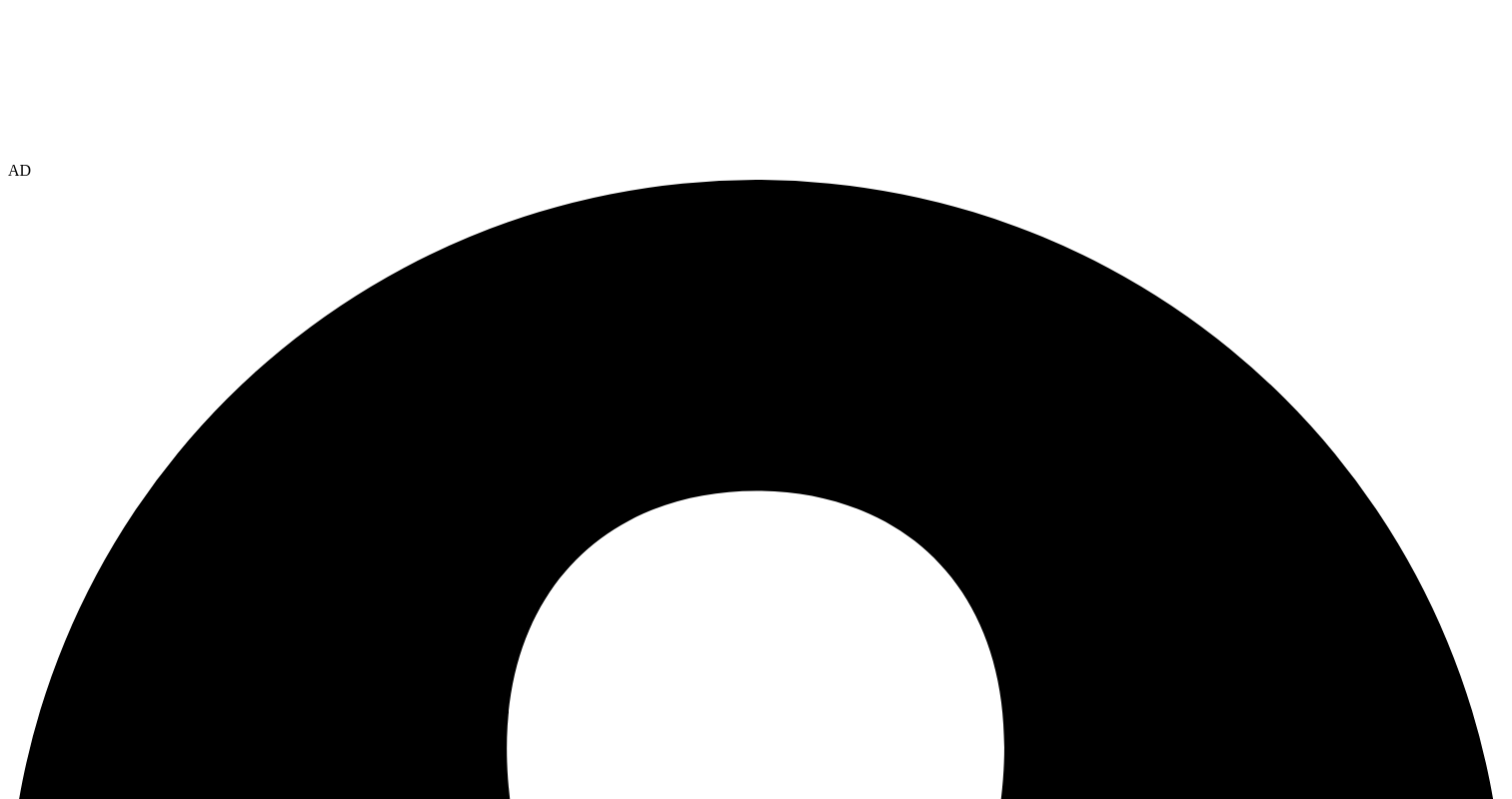 click on "SFDC Account" at bounding box center (178, 8986) 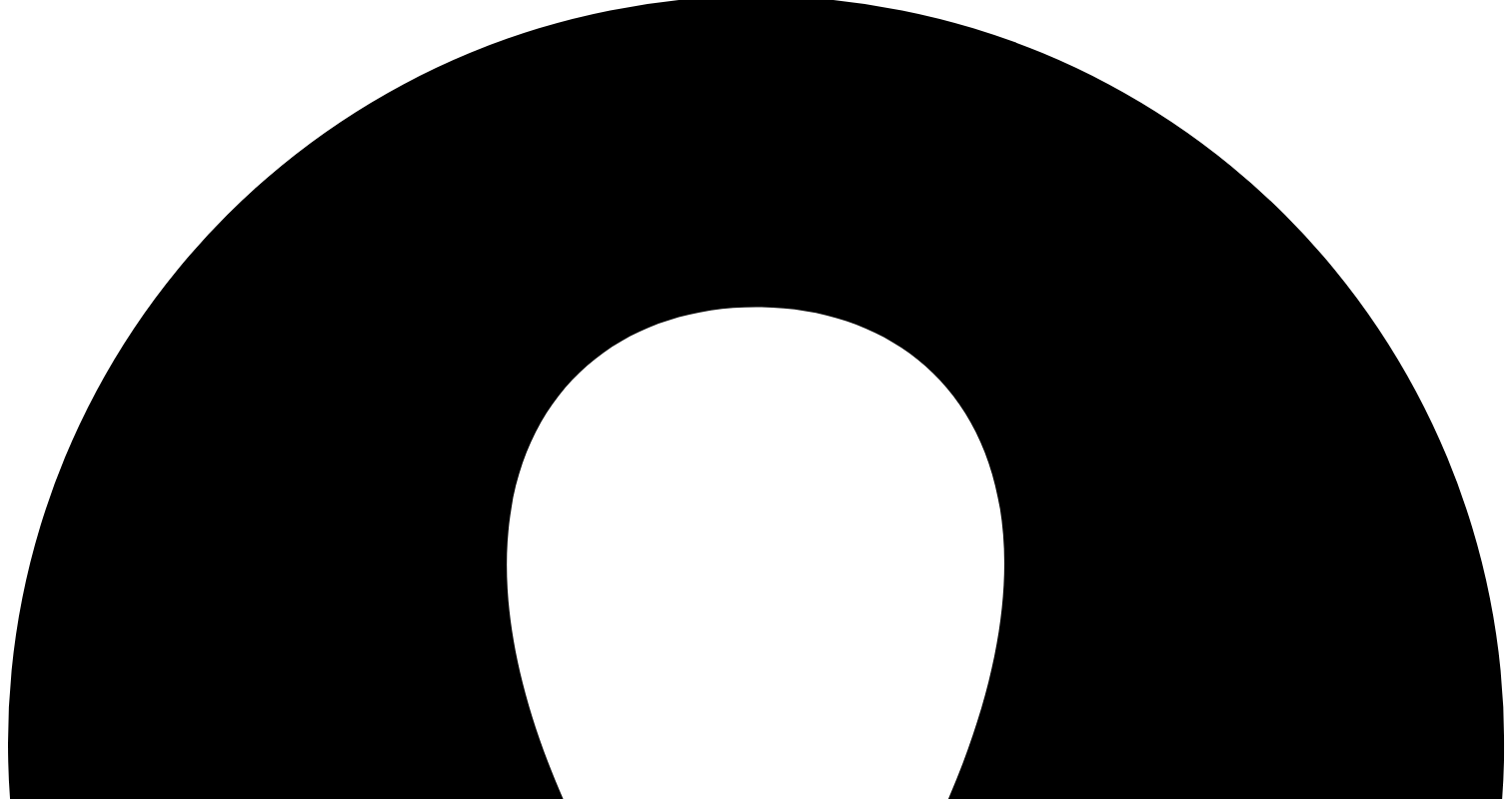 scroll, scrollTop: 197, scrollLeft: 0, axis: vertical 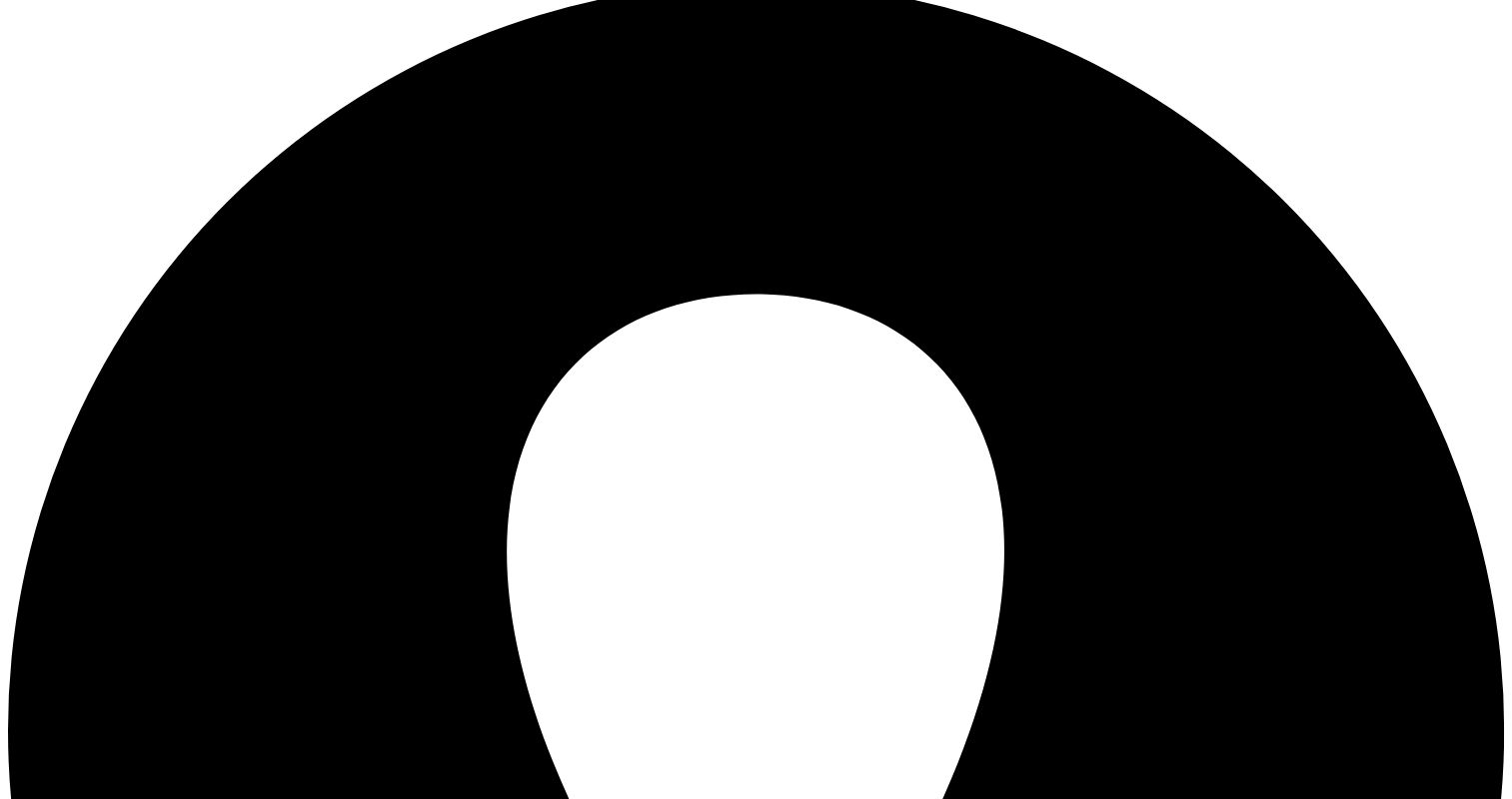click on "gmail" at bounding box center [66, 9113] 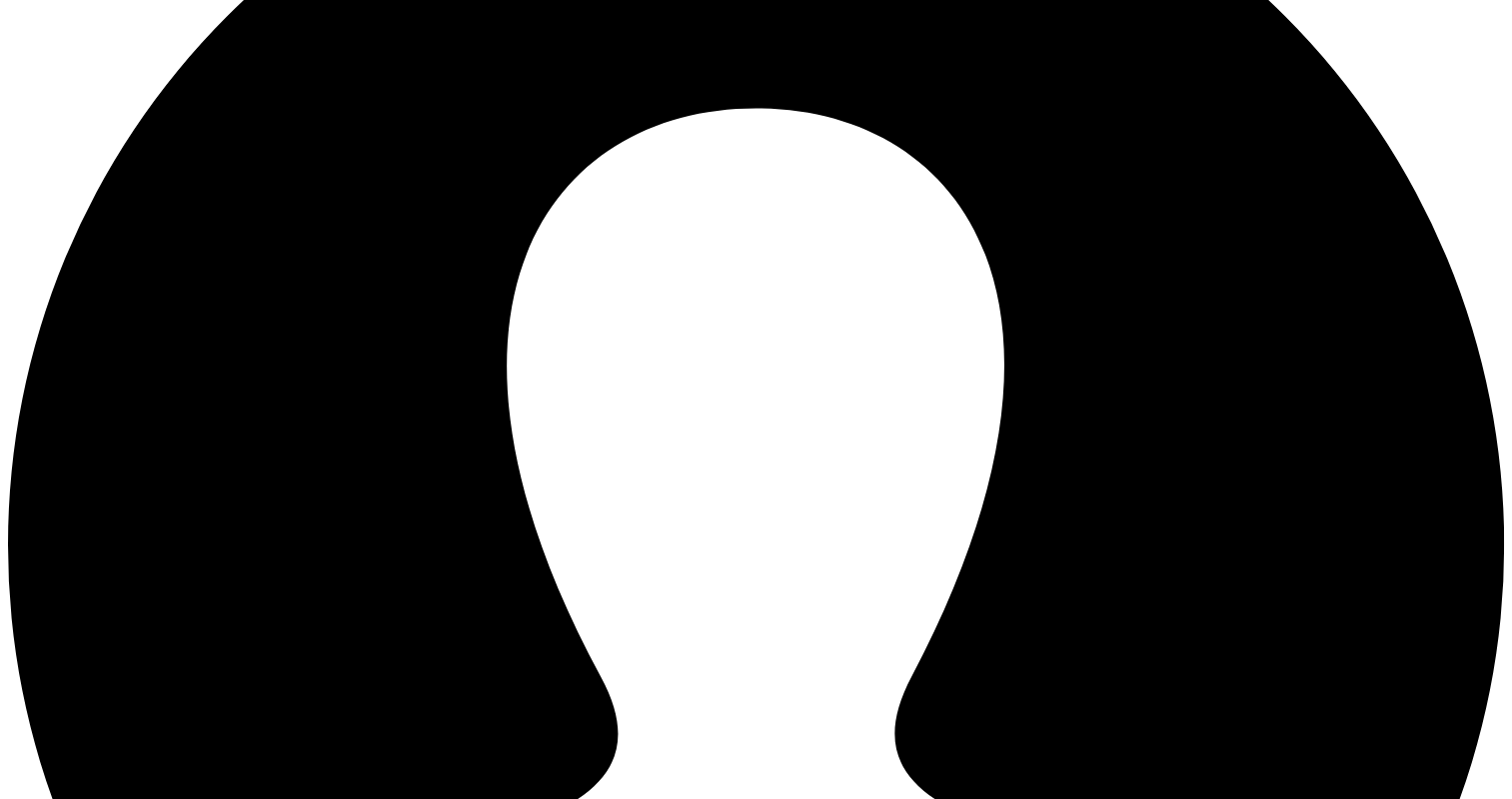 scroll, scrollTop: 381, scrollLeft: 0, axis: vertical 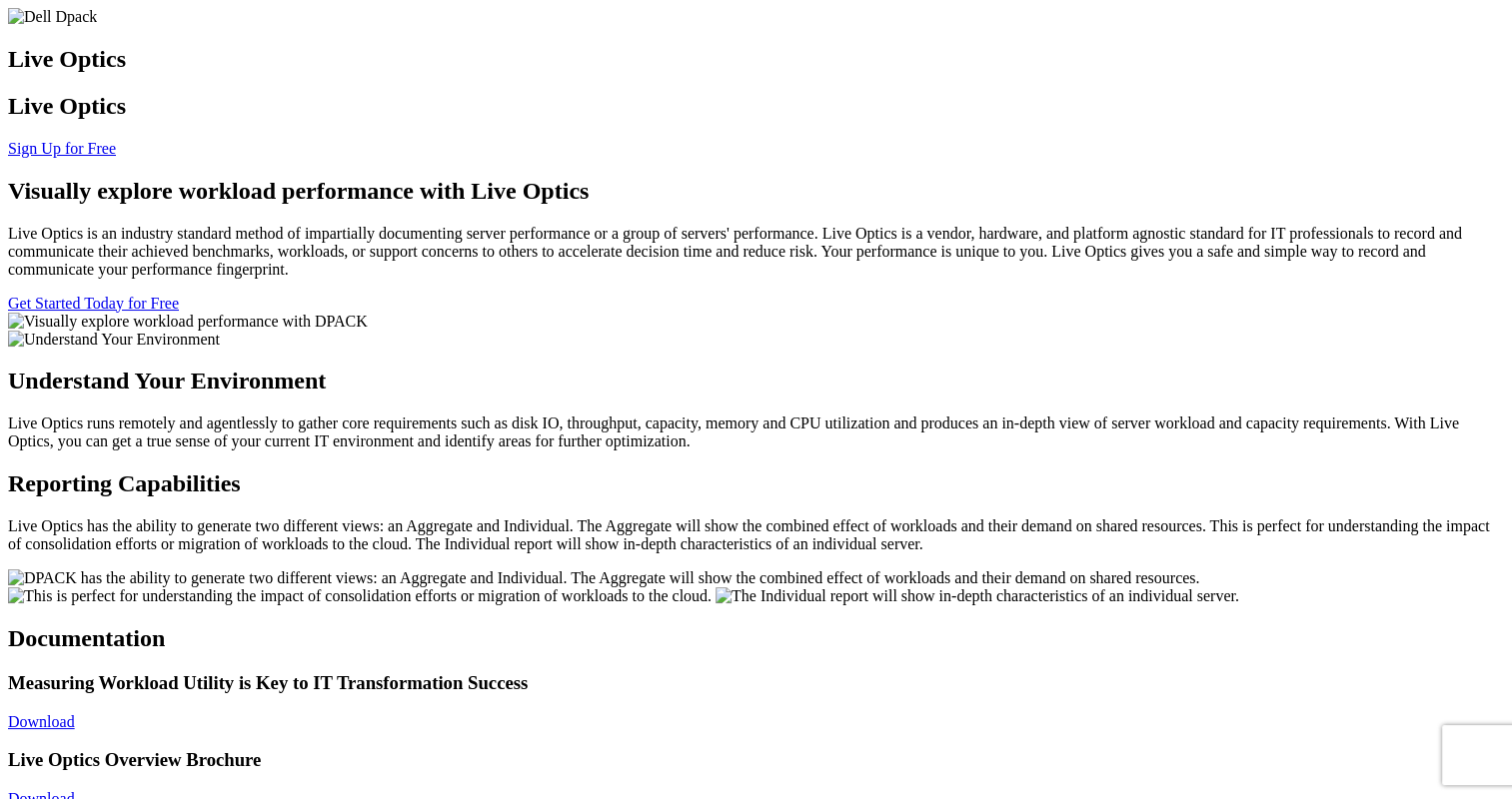 click on "Sign Up for Free" at bounding box center [62, 148] 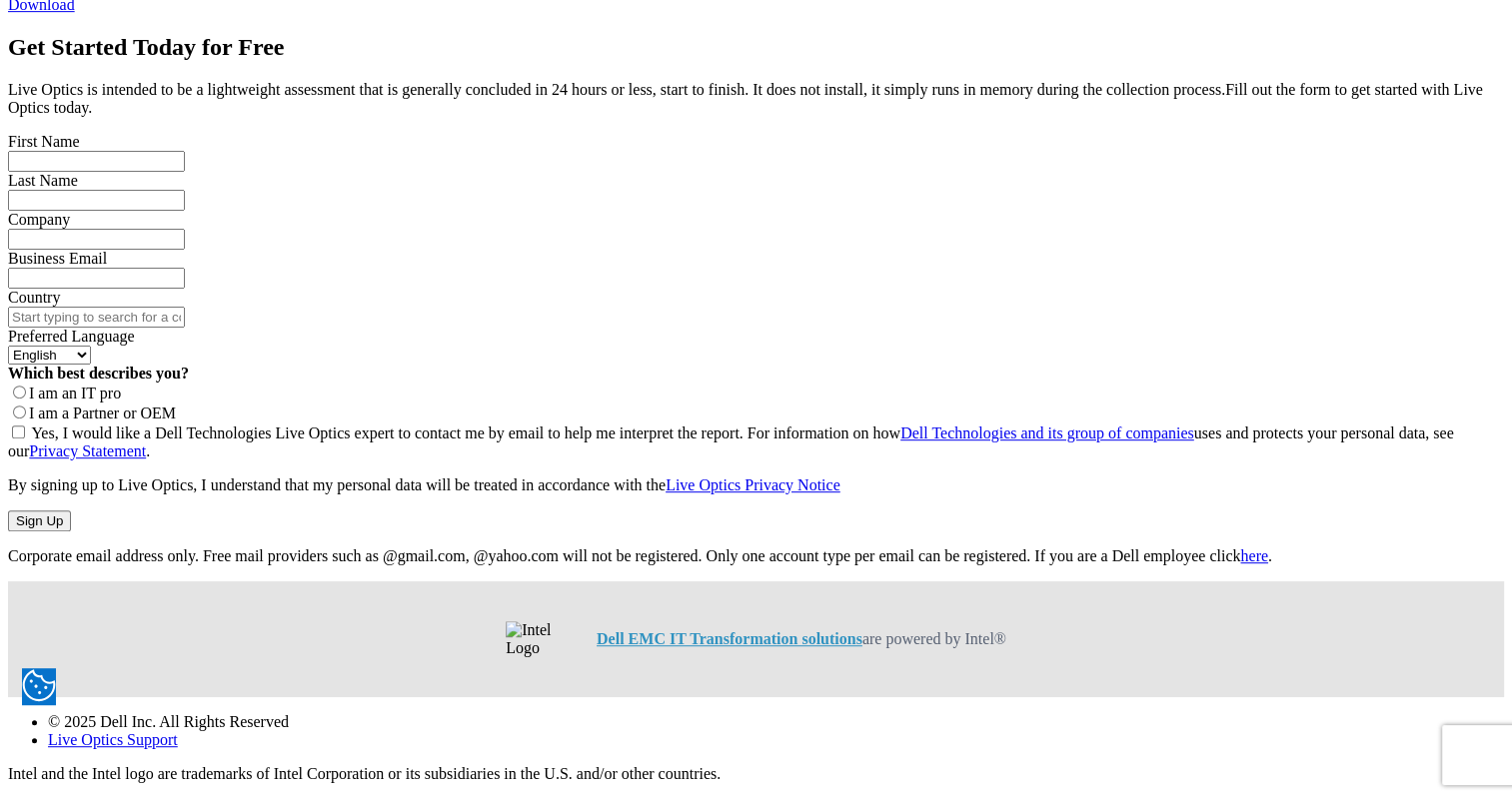 scroll, scrollTop: 2081, scrollLeft: 0, axis: vertical 